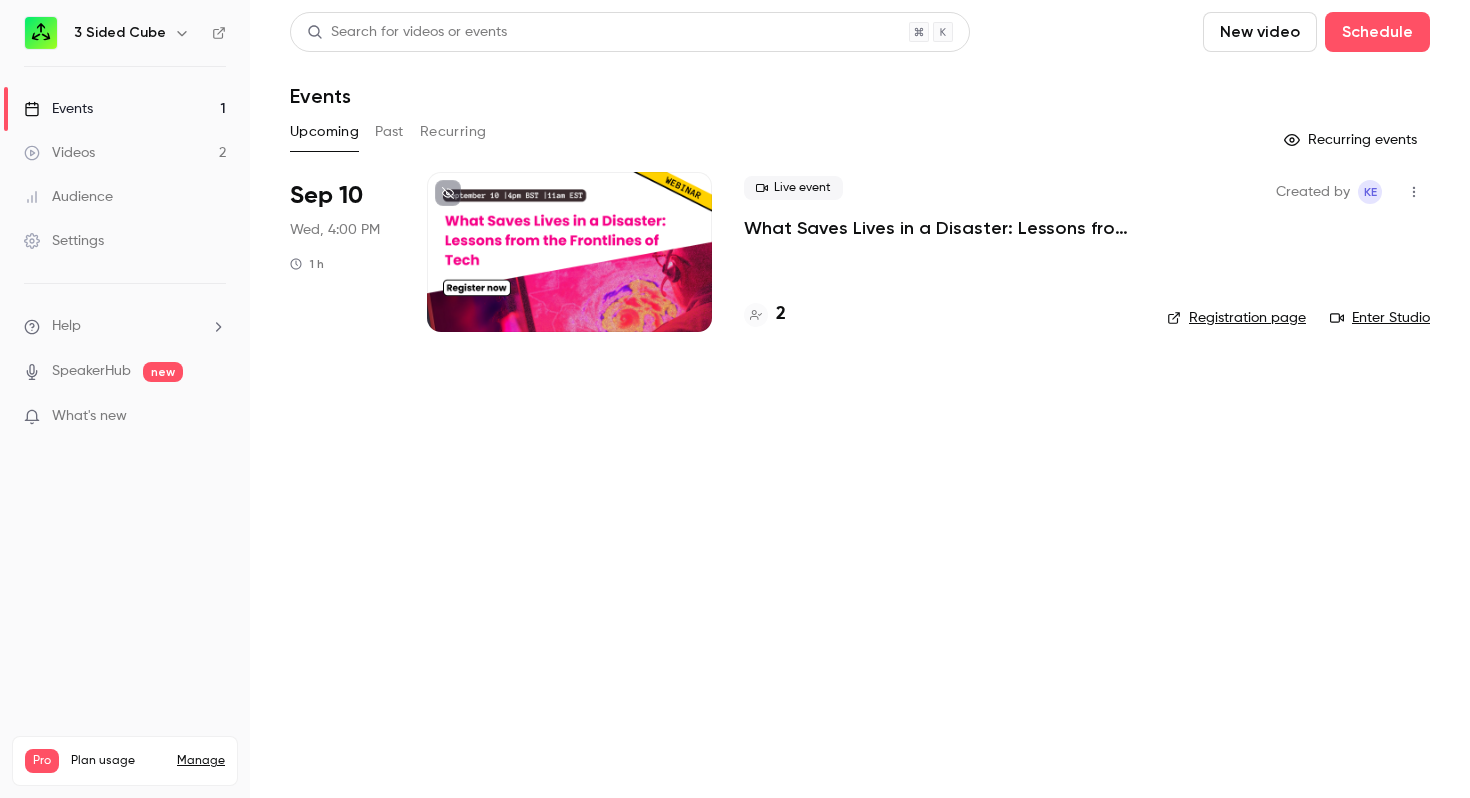 scroll, scrollTop: 0, scrollLeft: 0, axis: both 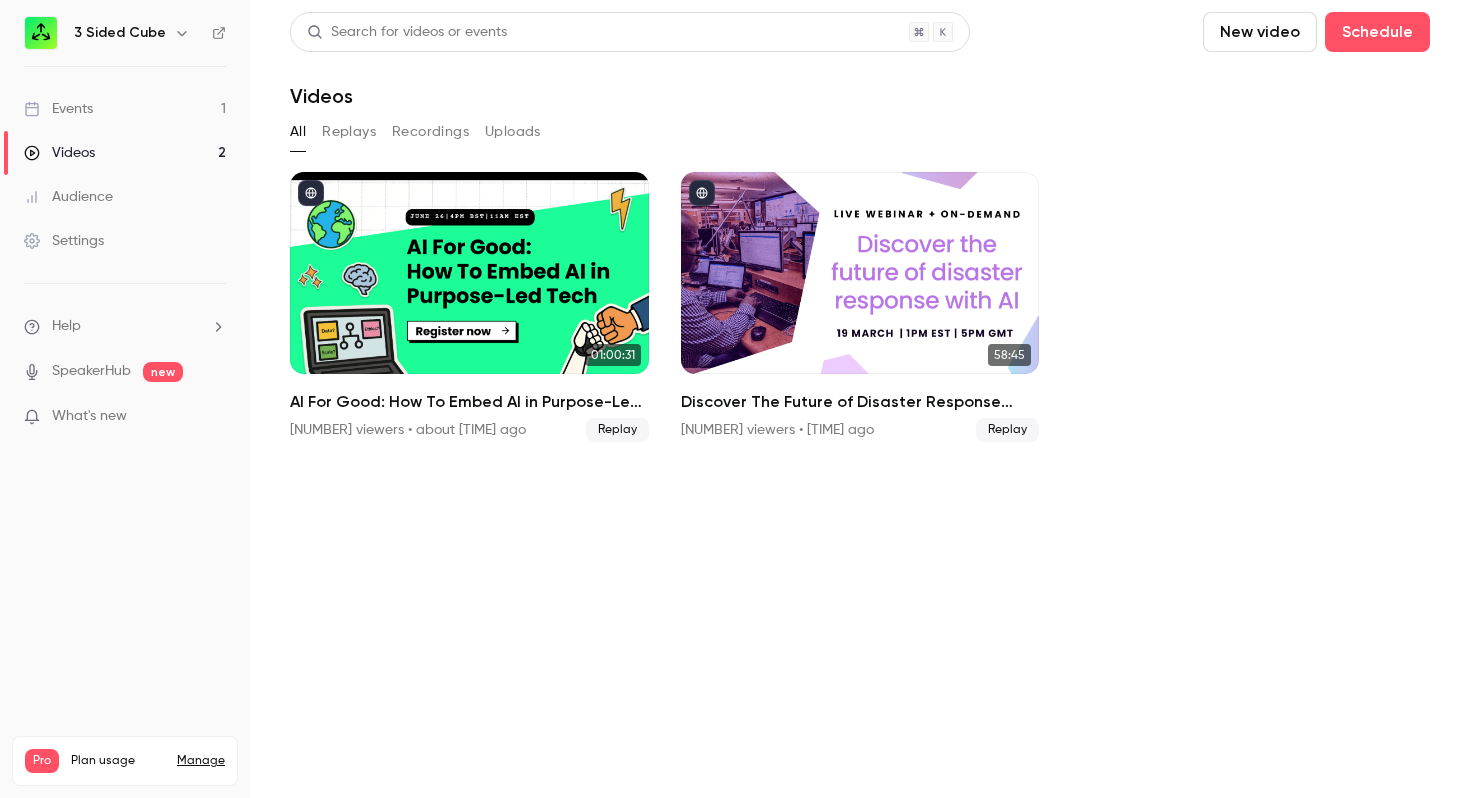 click on "Events" at bounding box center (58, 109) 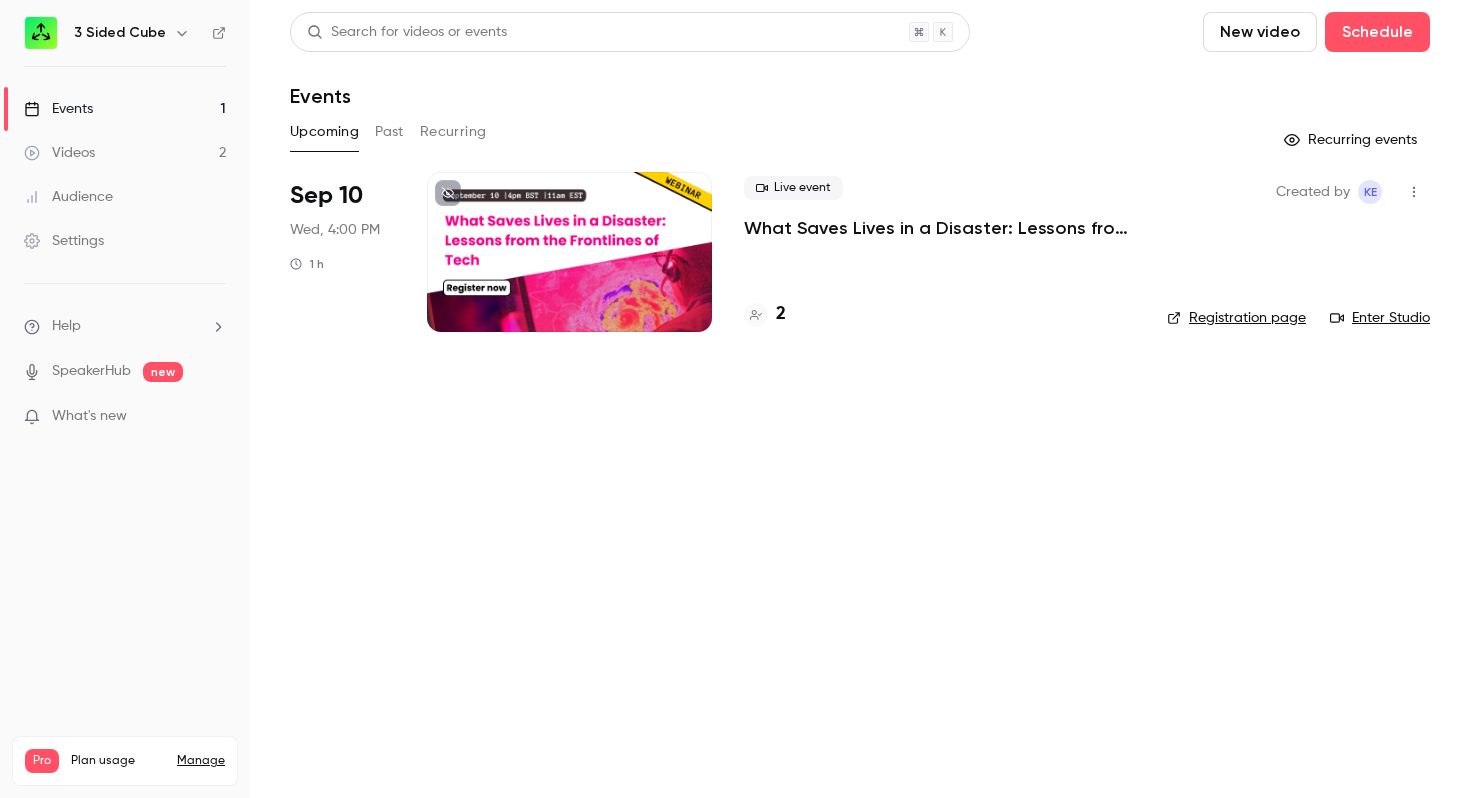 click on "What Saves Lives in a Disaster: Lessons from the Frontlines of Tech" at bounding box center (939, 228) 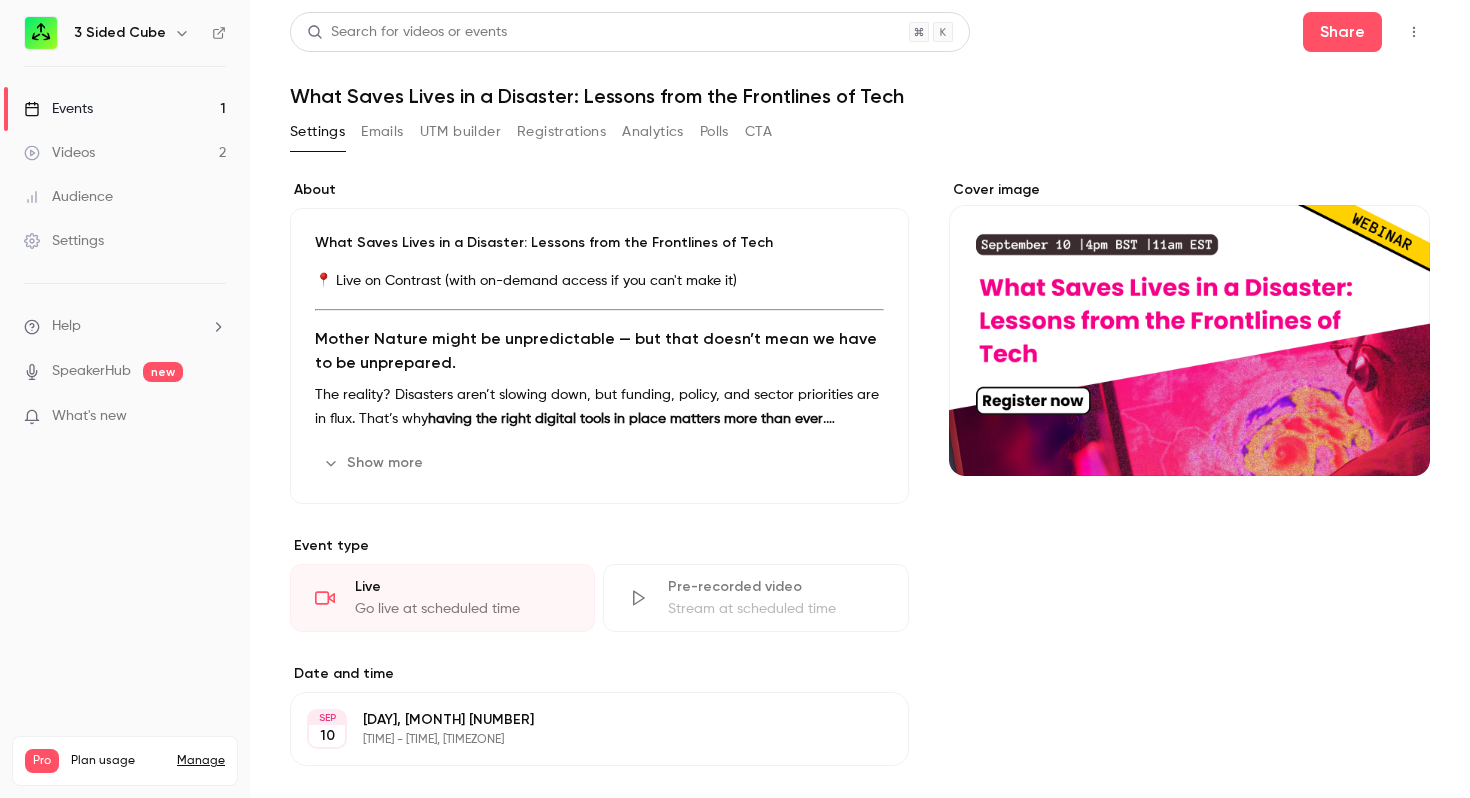 click on "UTM builder" at bounding box center [460, 132] 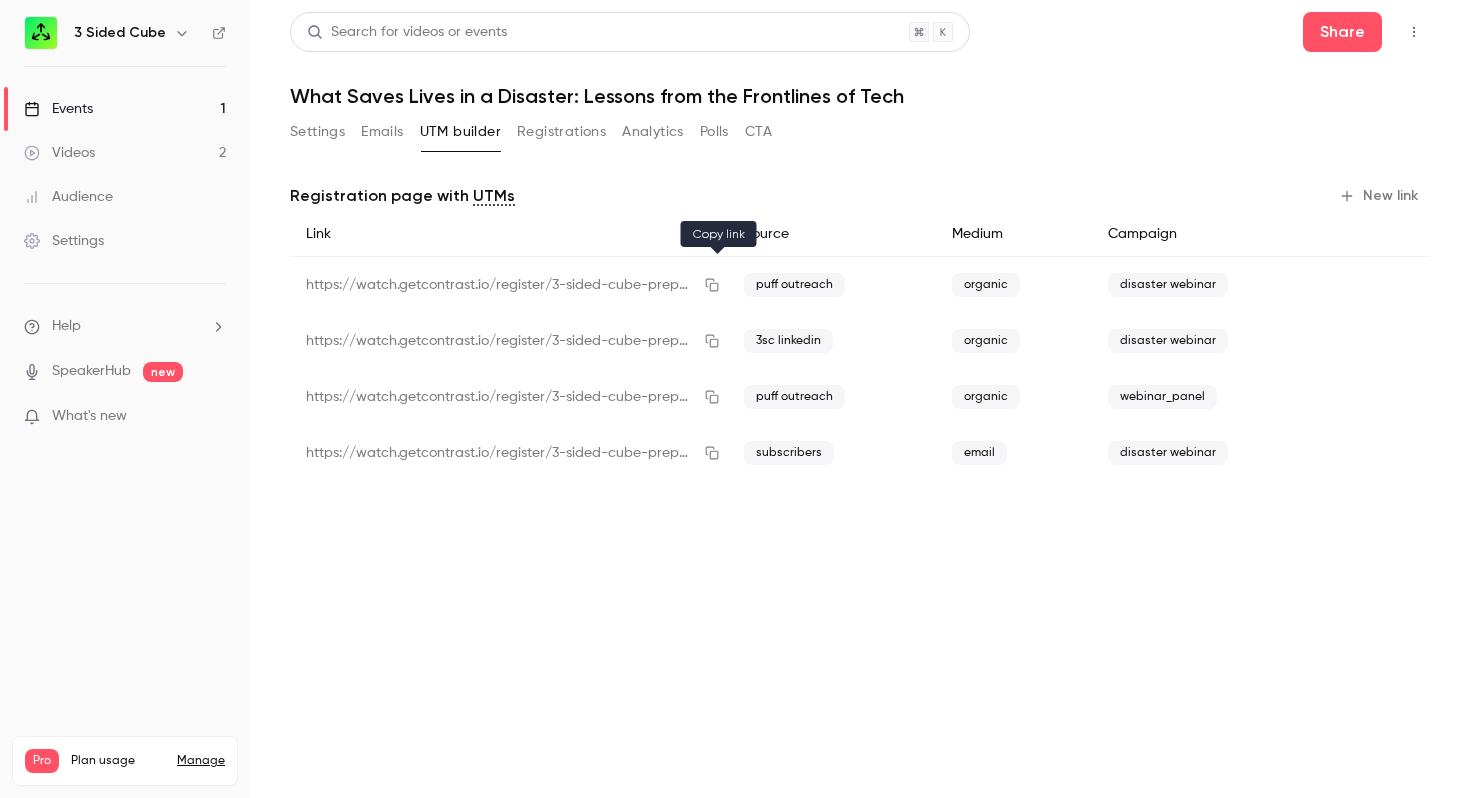click 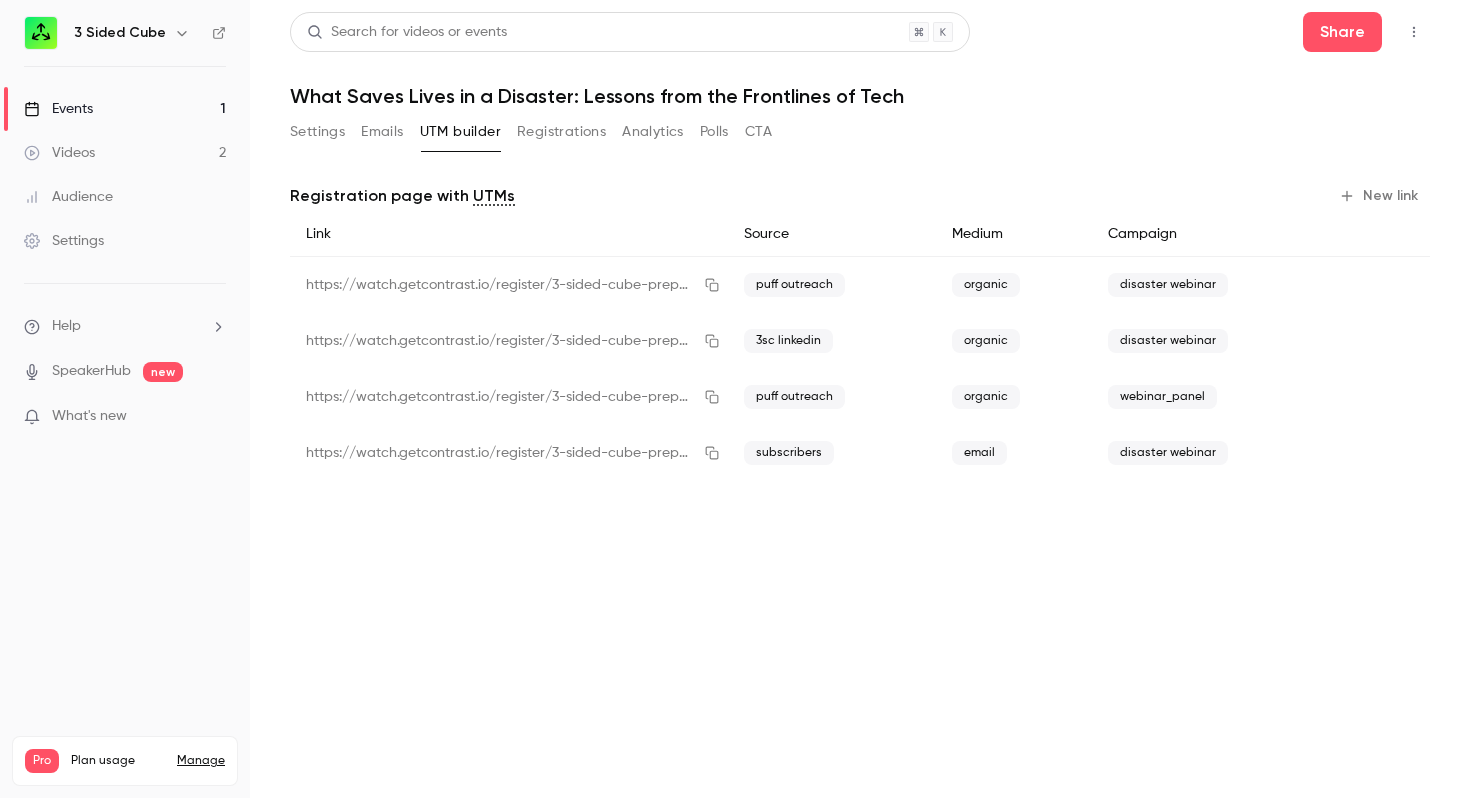 click on "New link" at bounding box center (1380, 196) 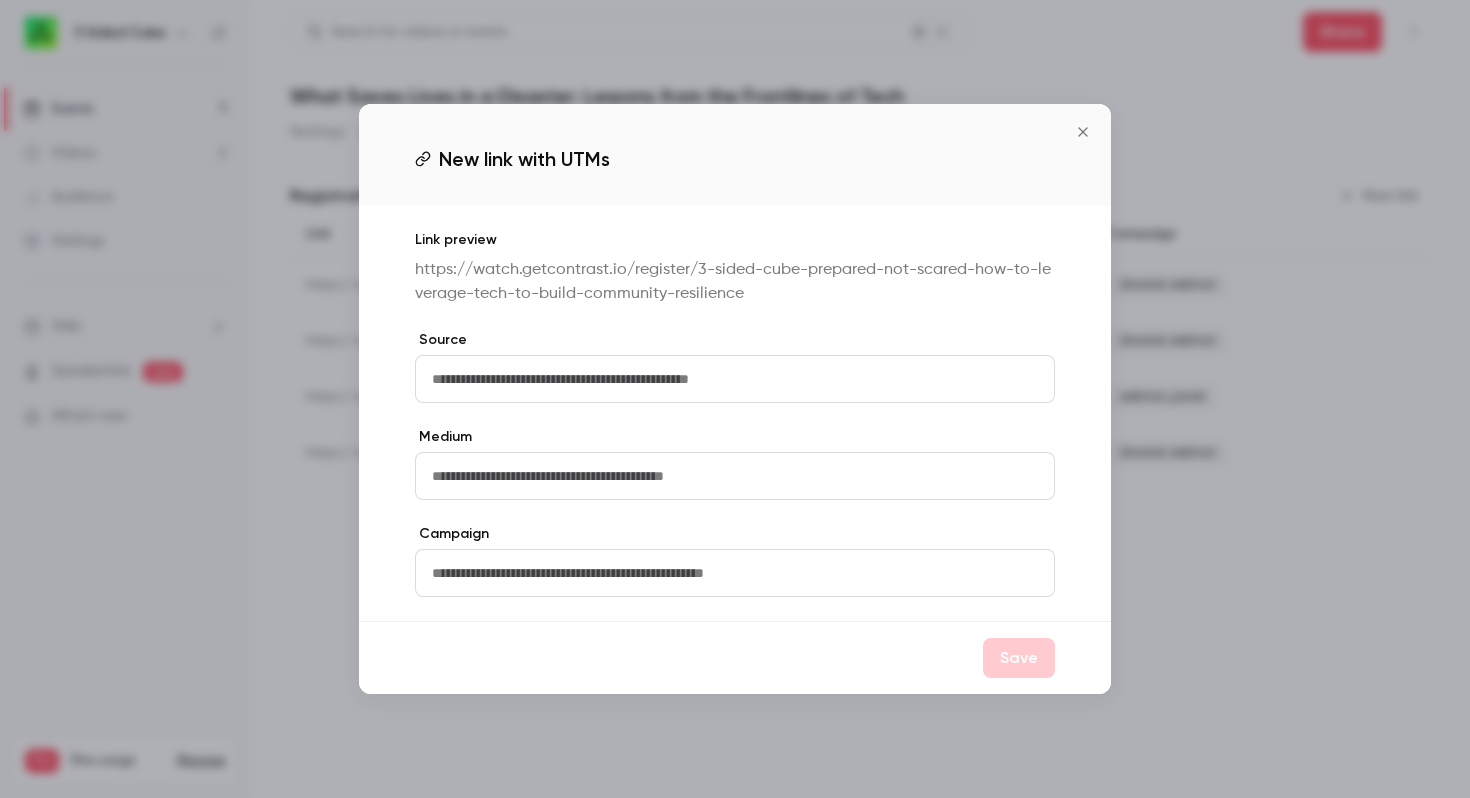 click at bounding box center (735, 379) 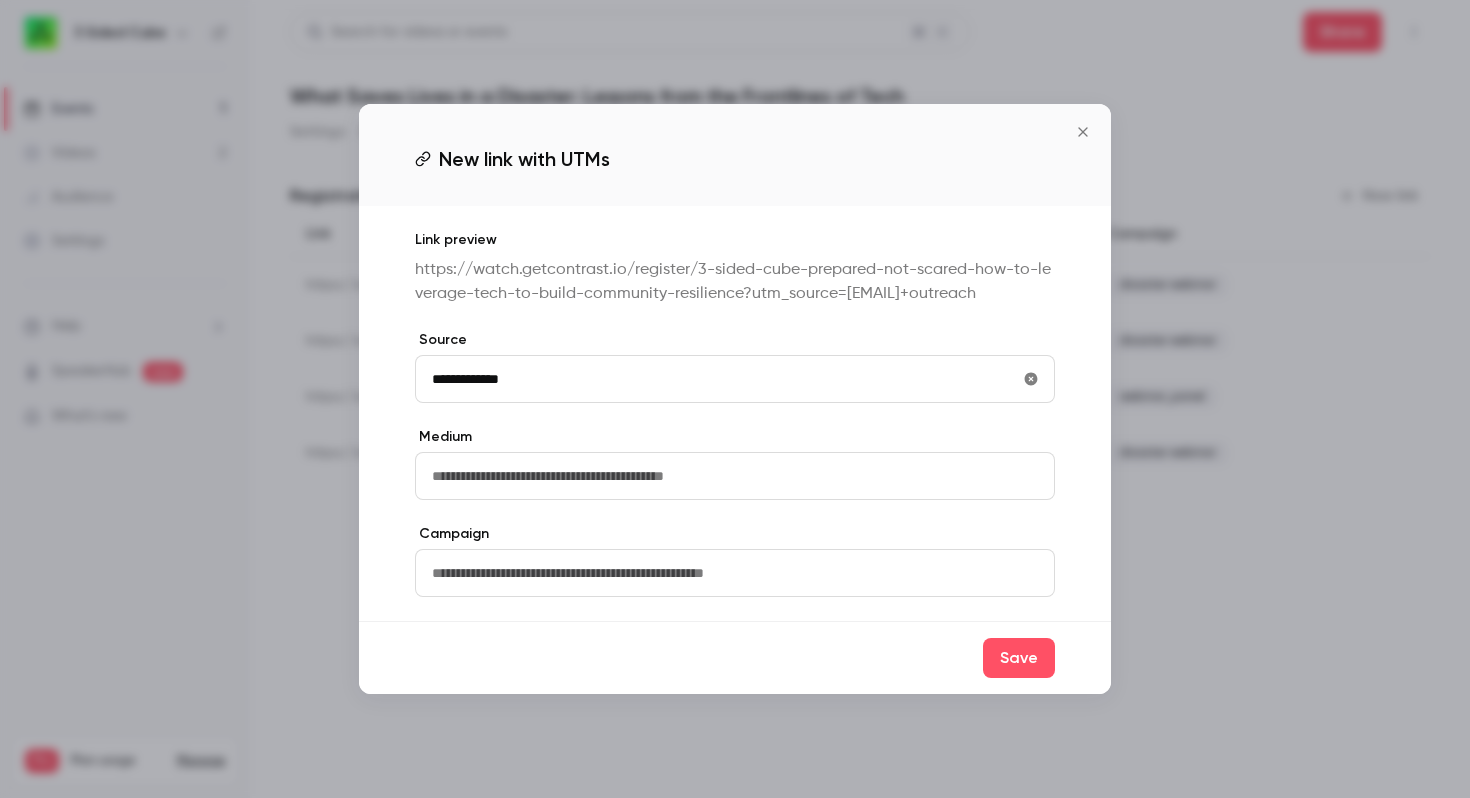 type on "**********" 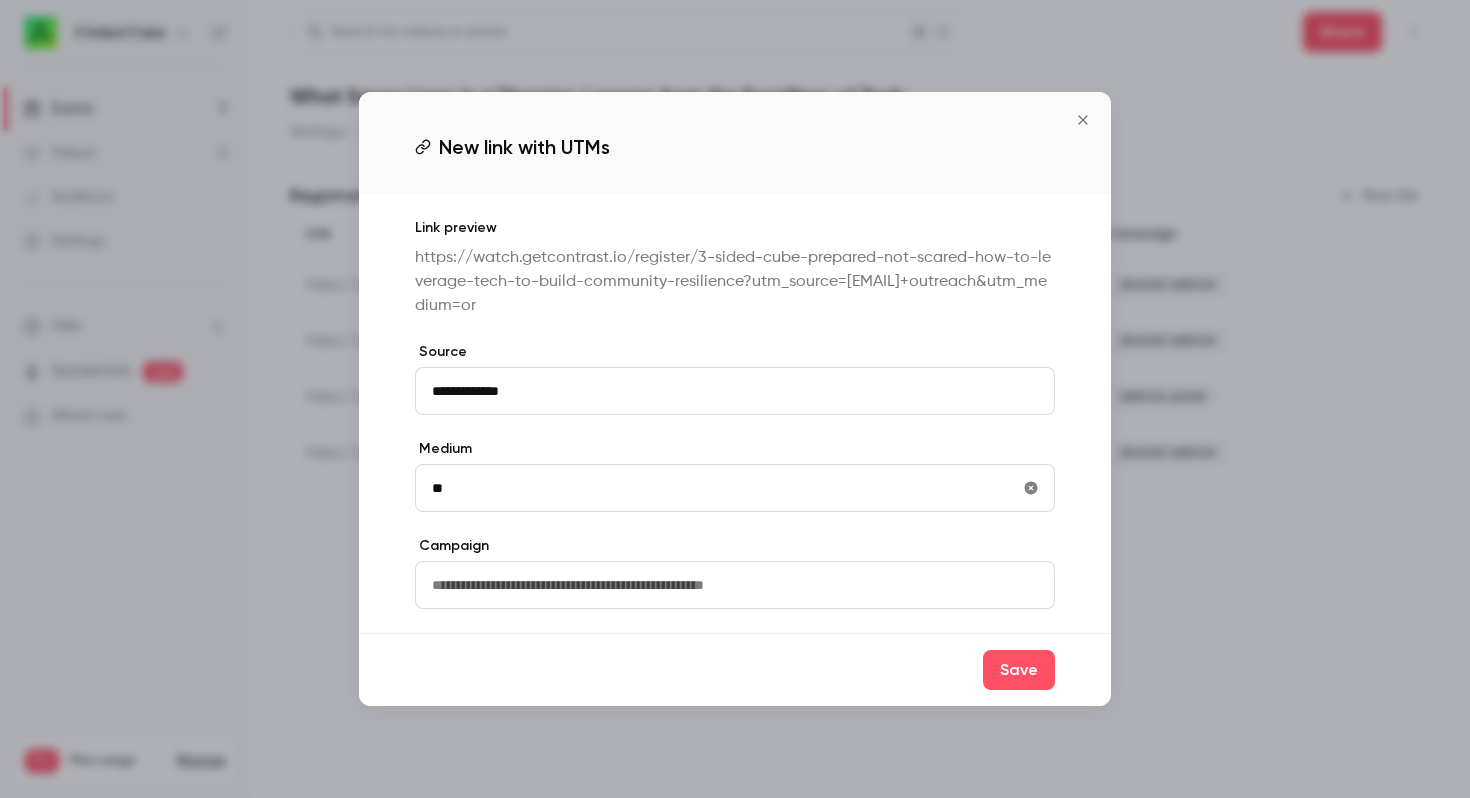 type on "*******" 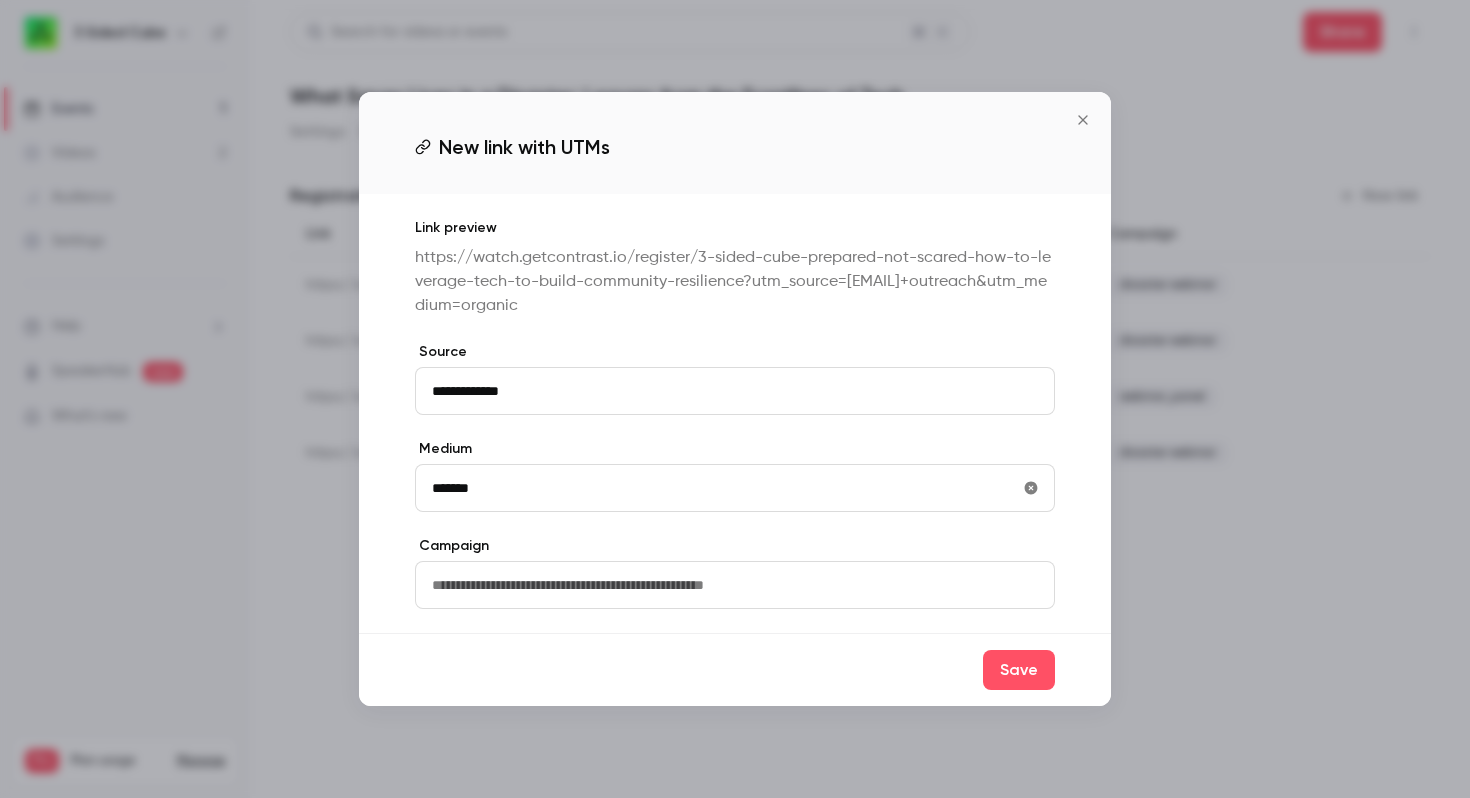 click at bounding box center [735, 585] 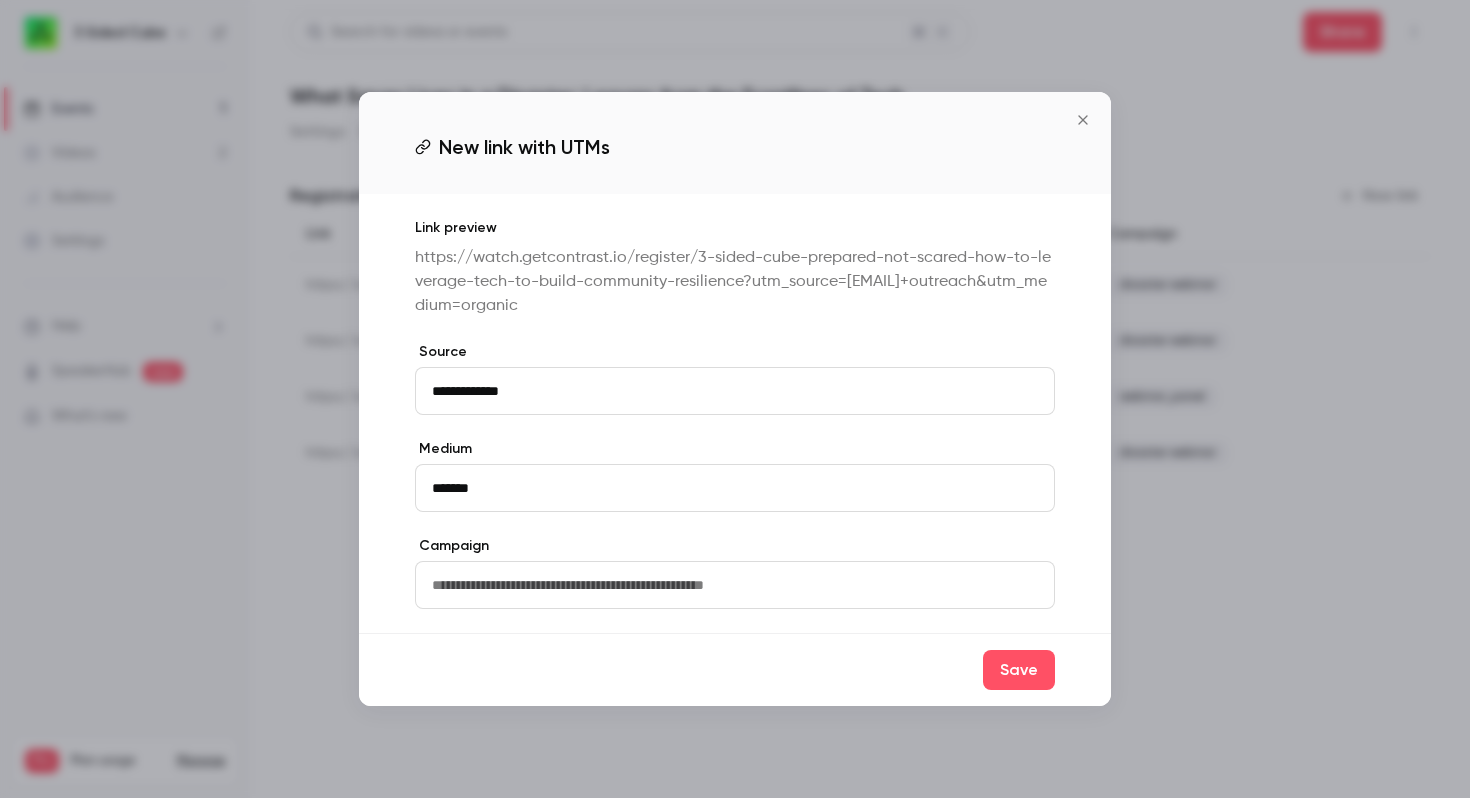 type on "**********" 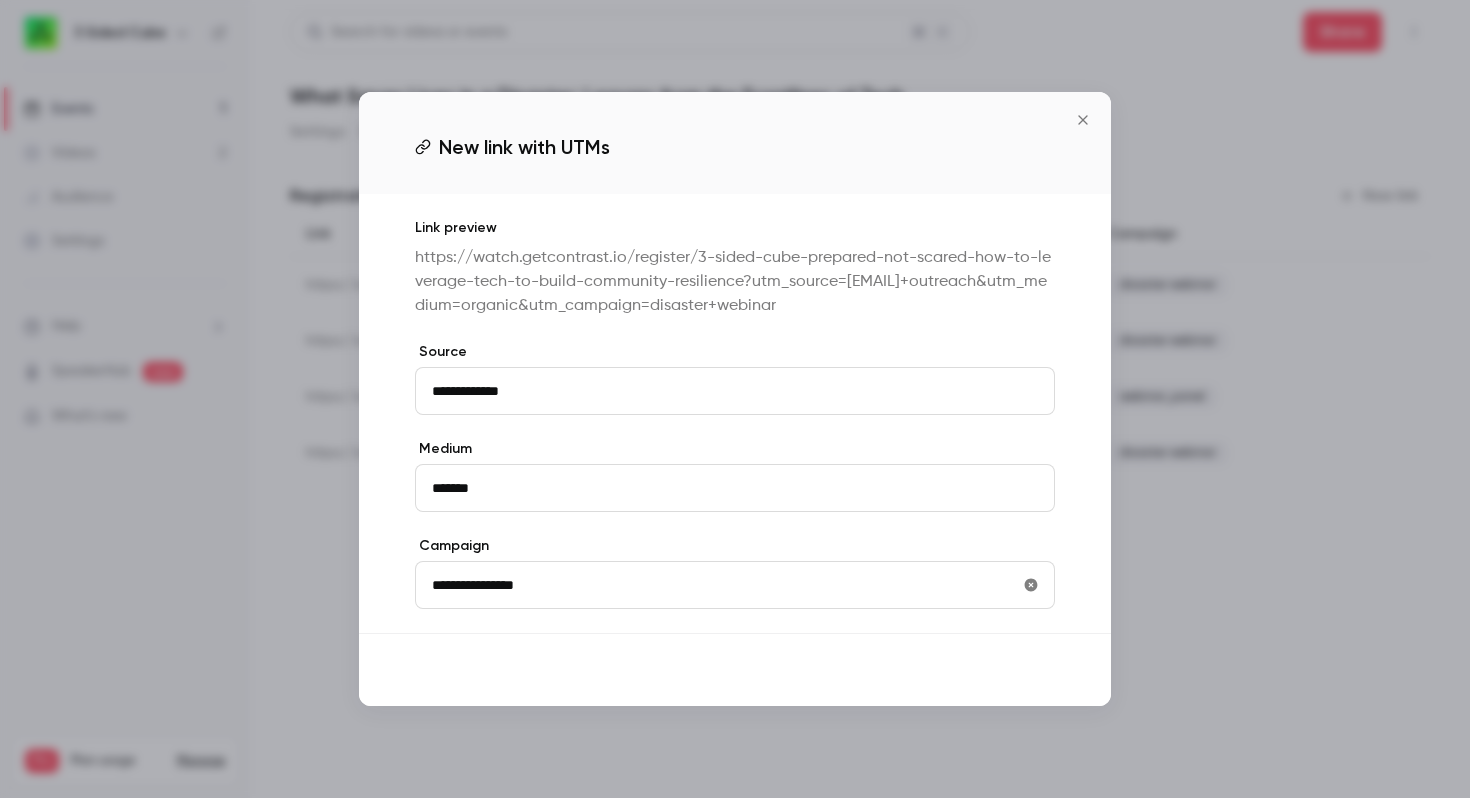 click on "Save" at bounding box center [1019, 670] 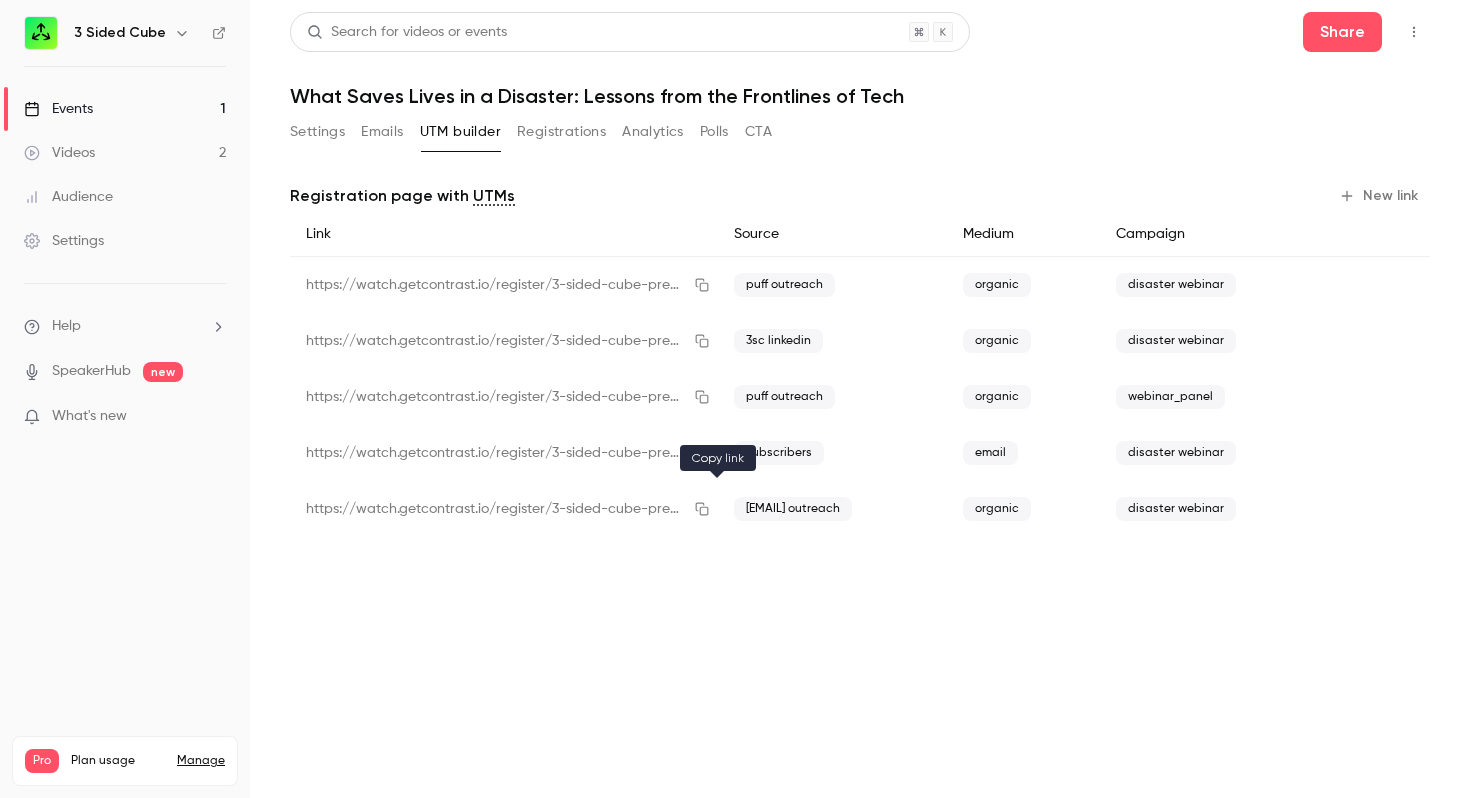 click 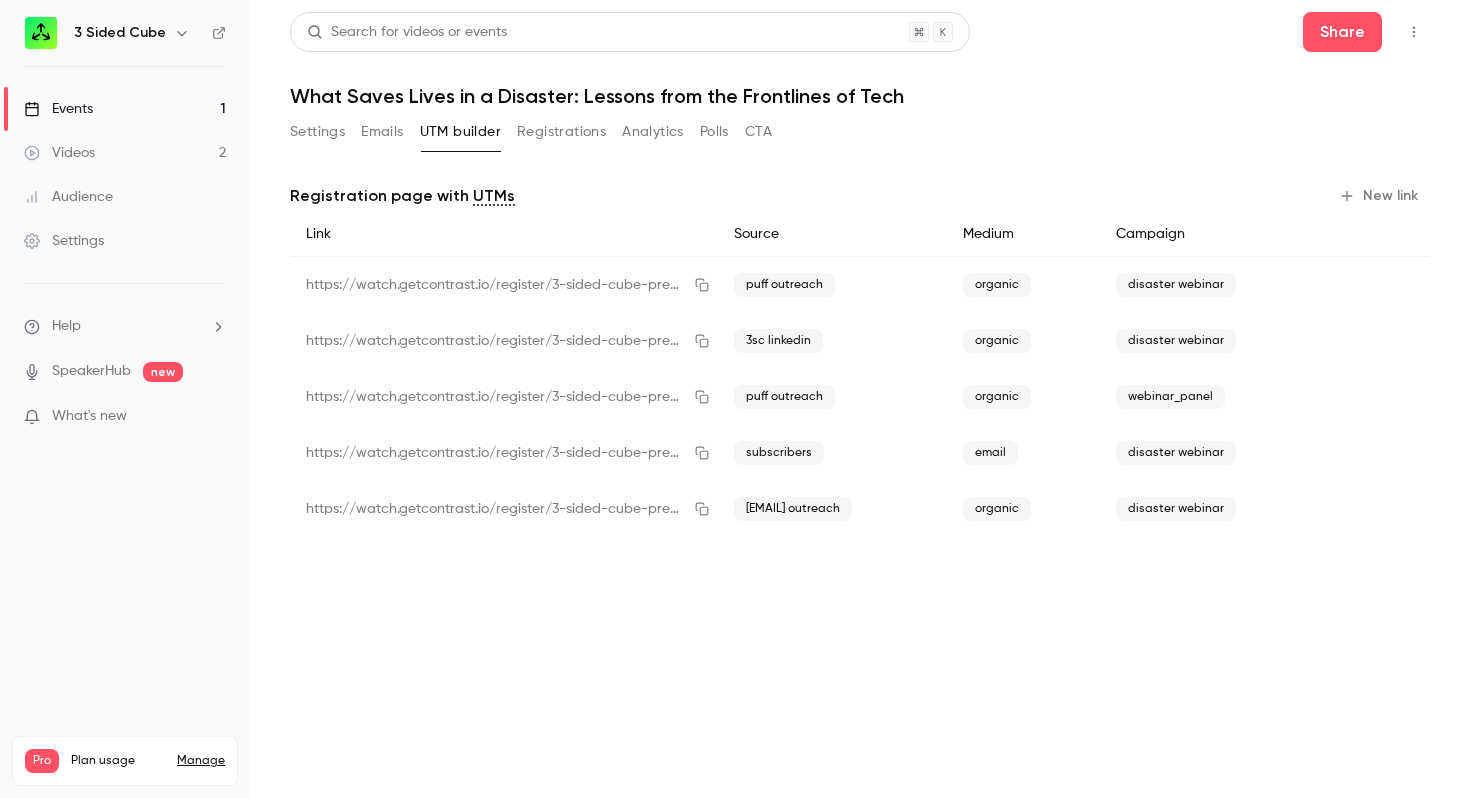 click on "New link" at bounding box center [1380, 196] 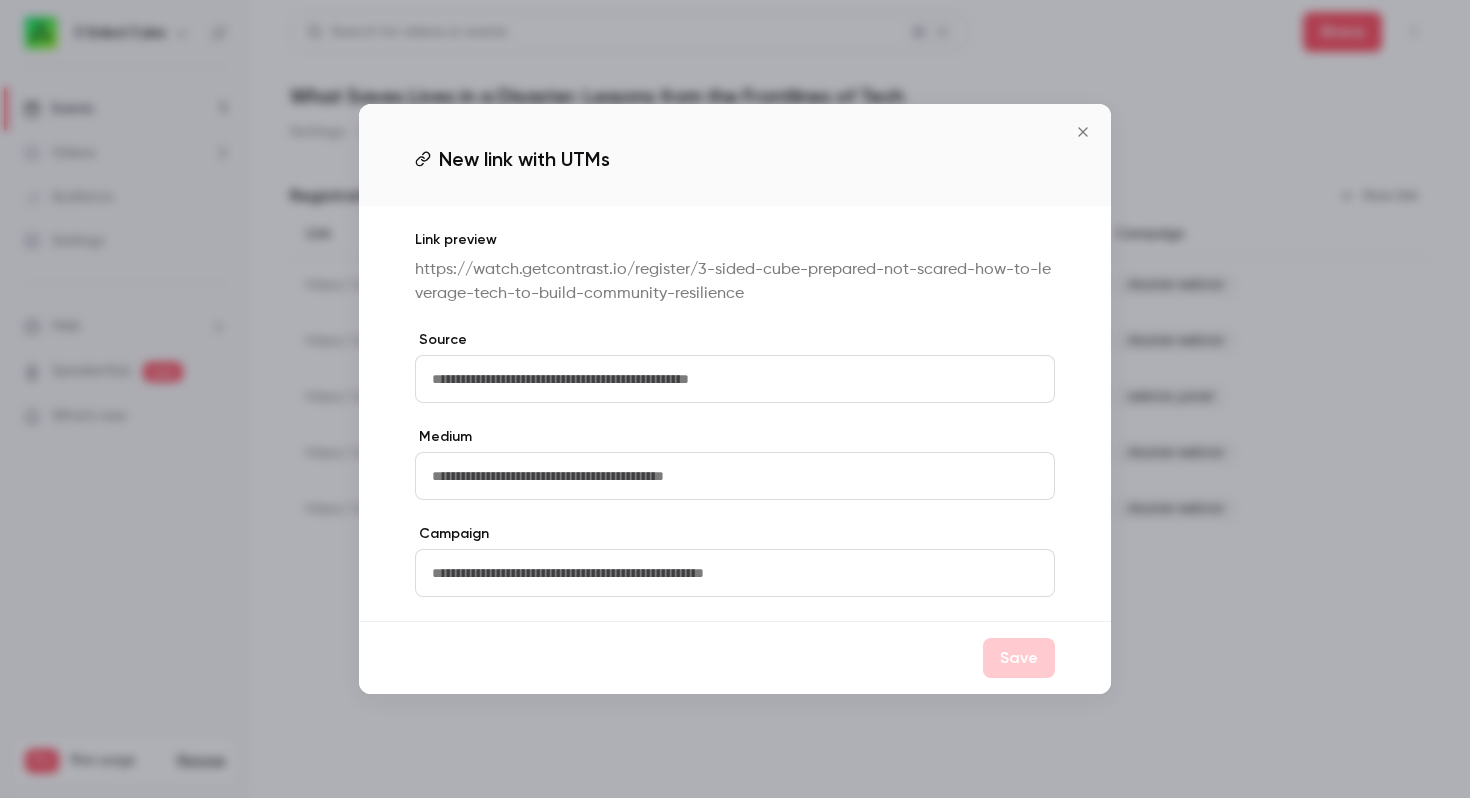 click at bounding box center (735, 379) 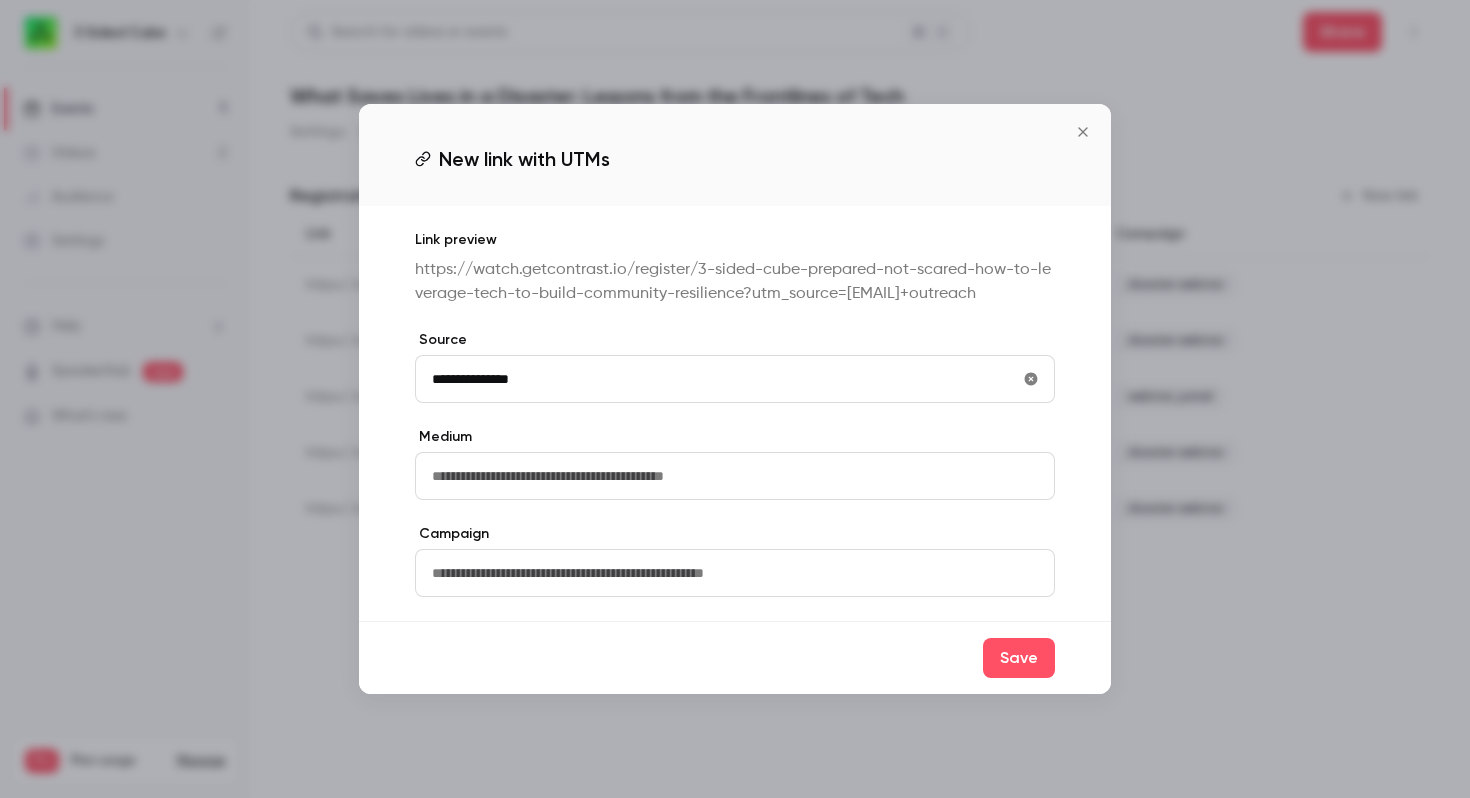 type on "**********" 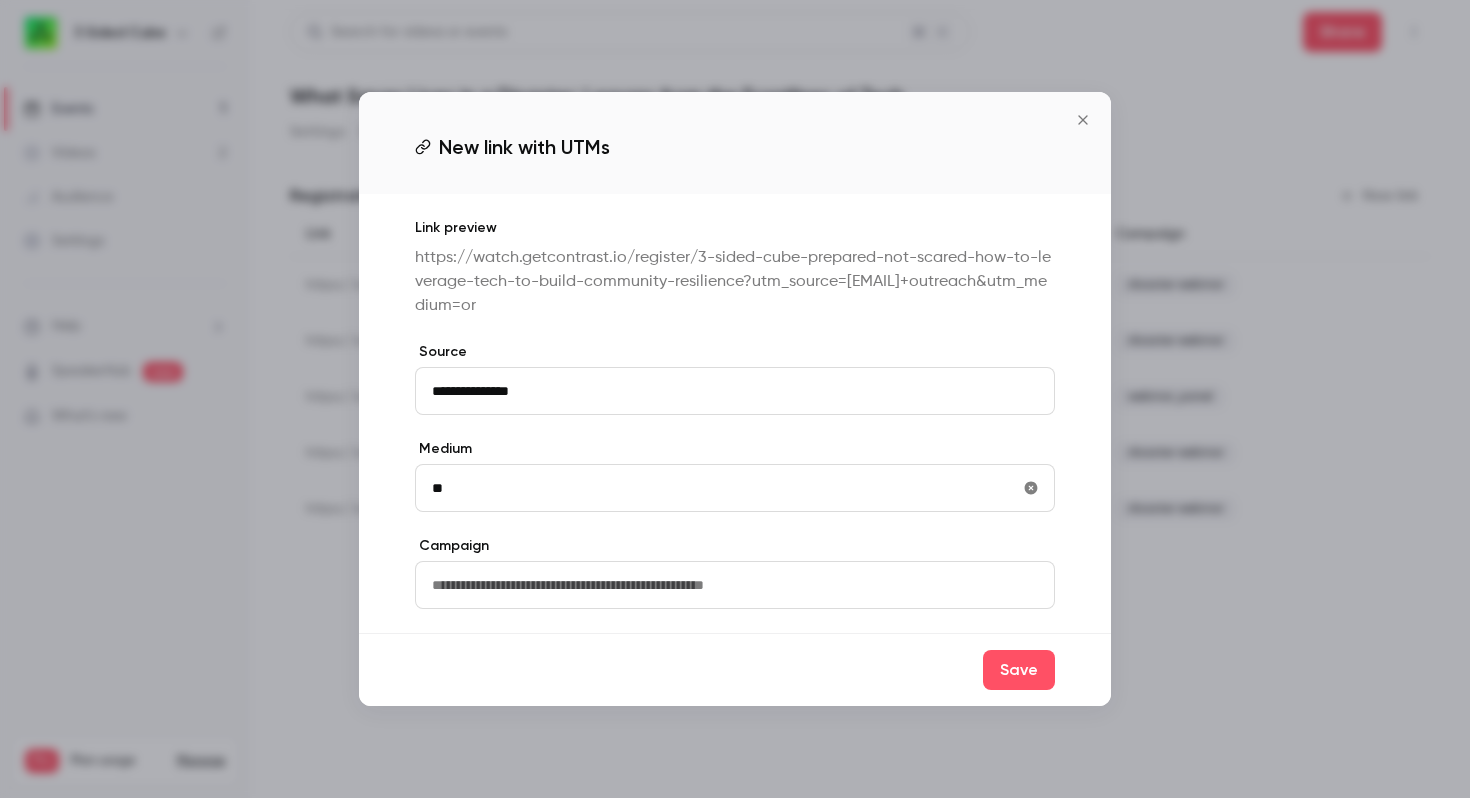 type on "*******" 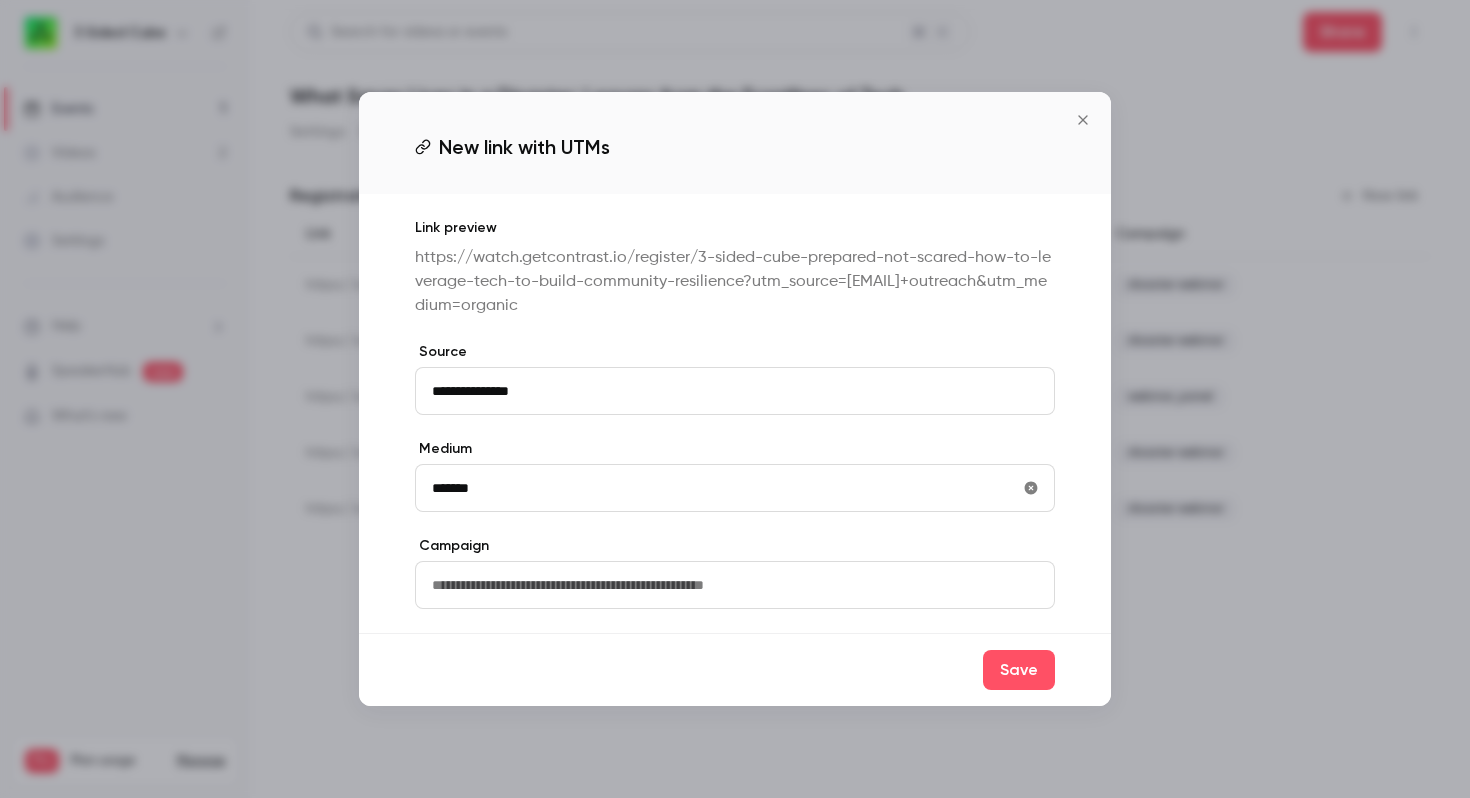 click at bounding box center (735, 585) 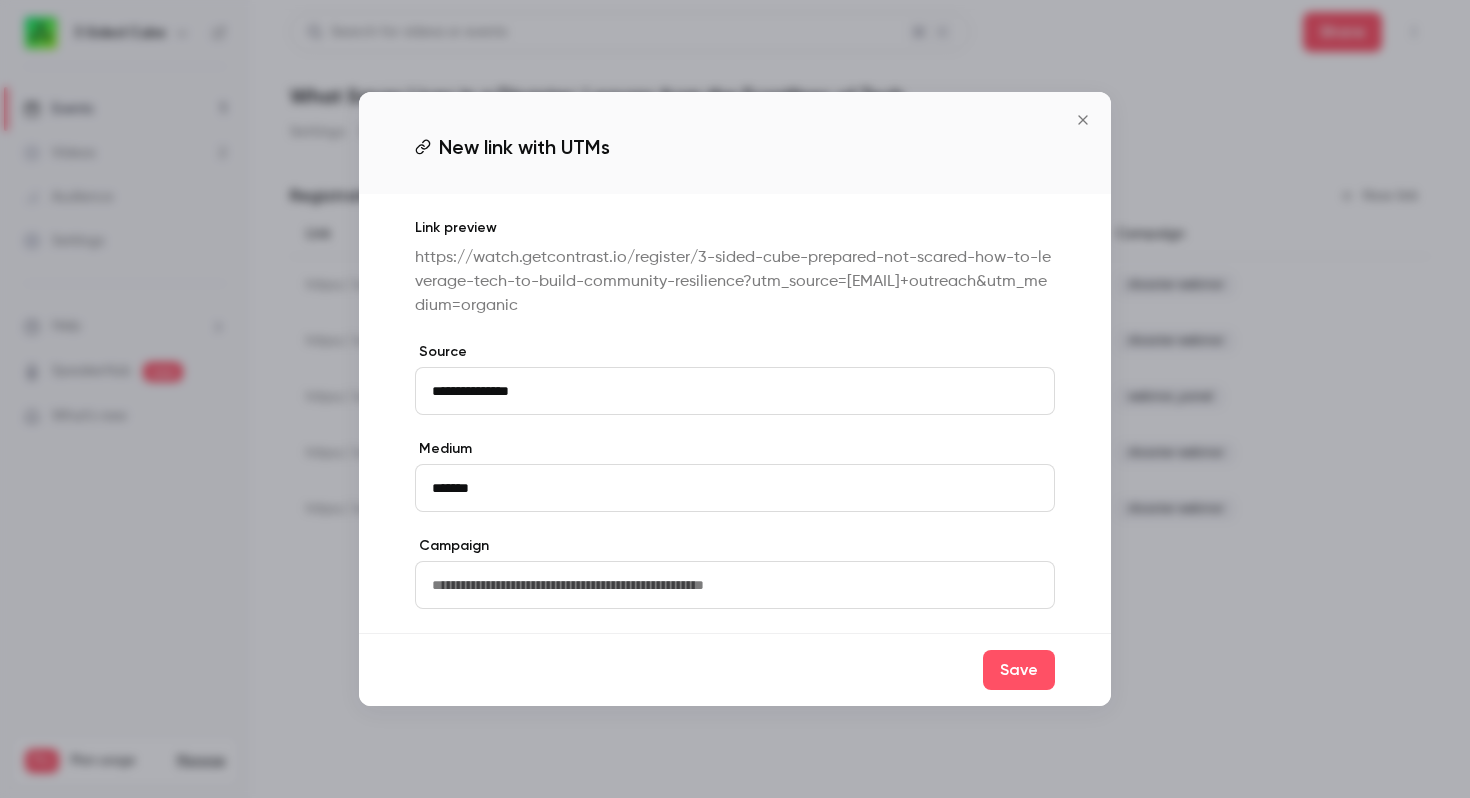 type on "**********" 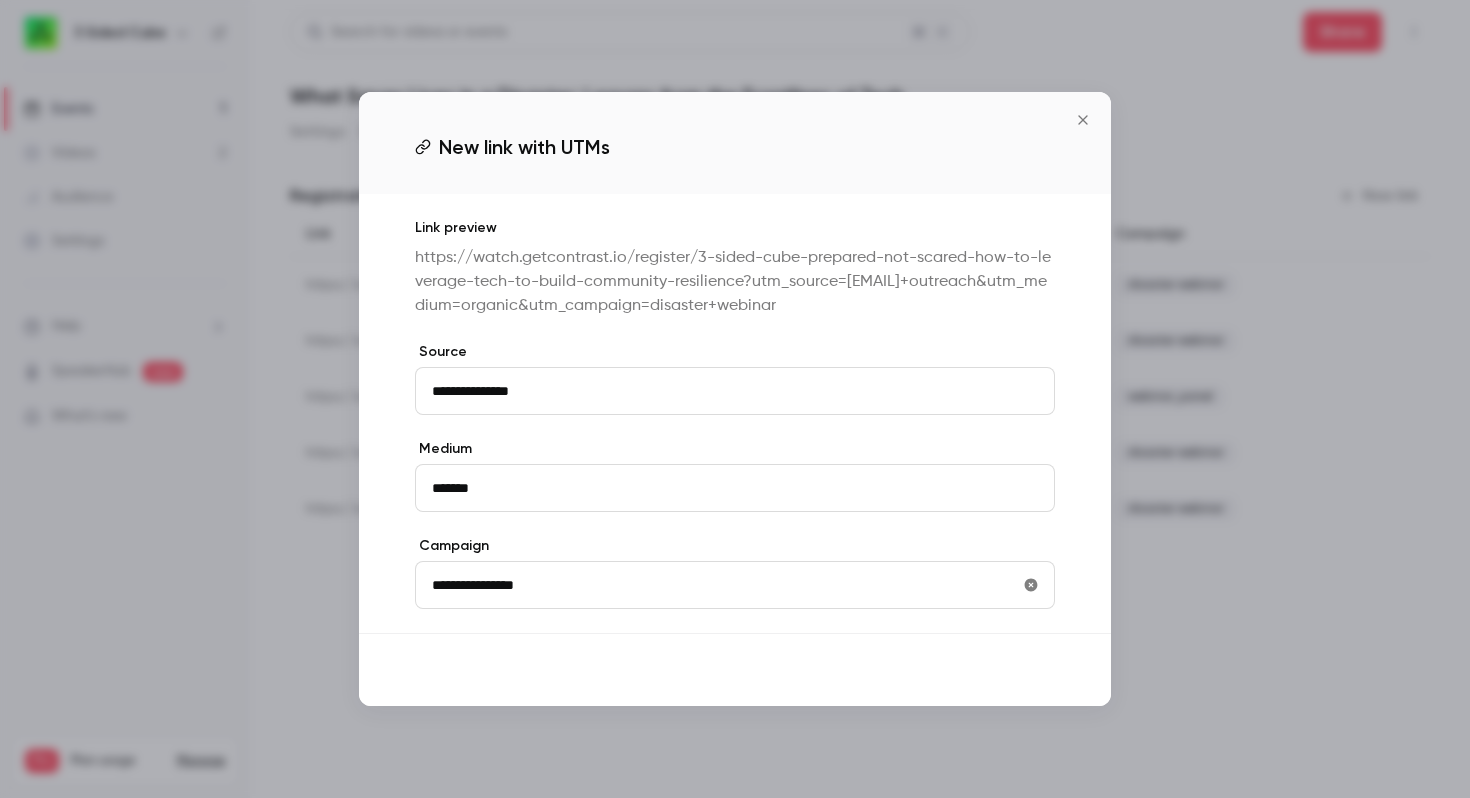 click on "Save" at bounding box center [1019, 670] 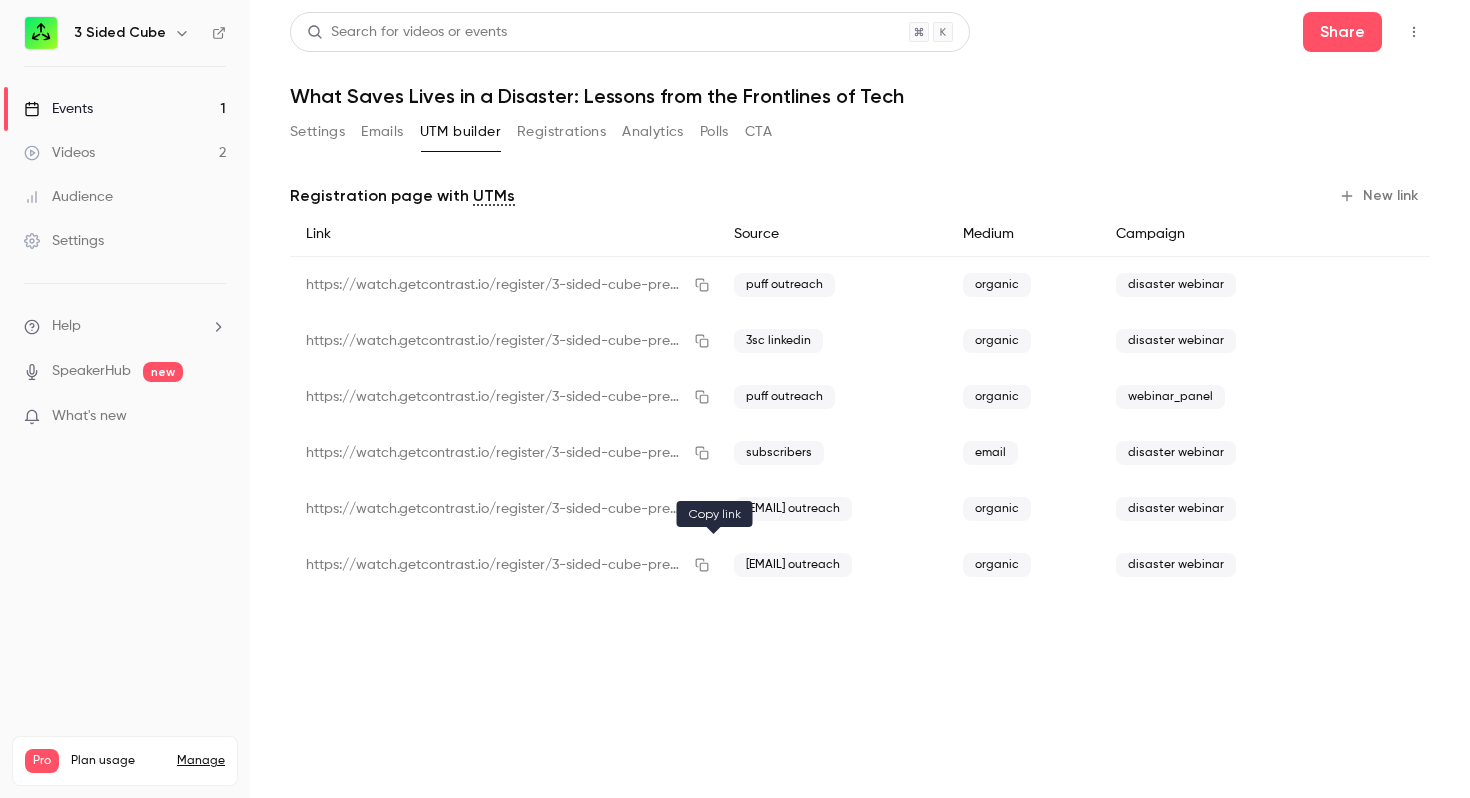 click 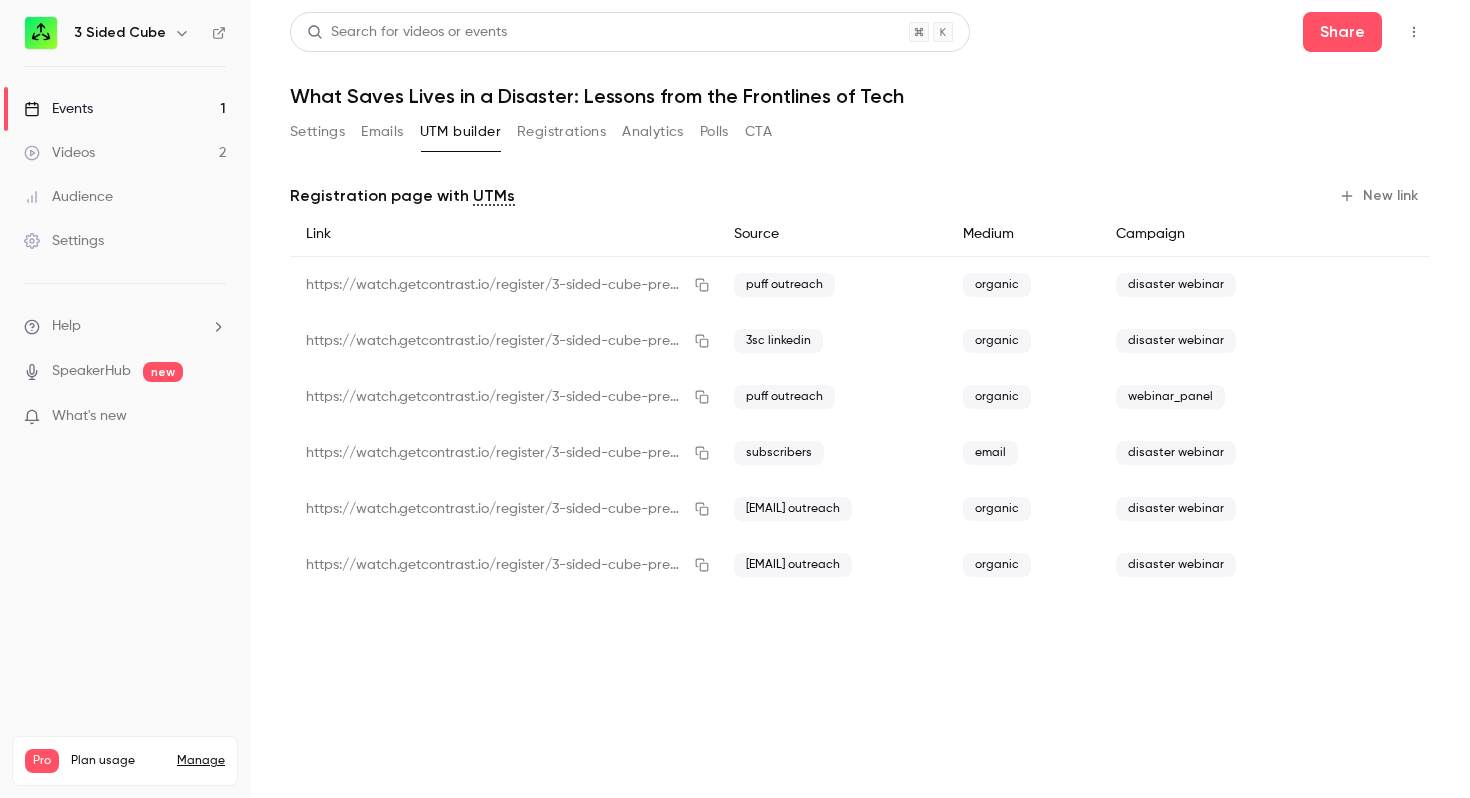 click on "Events" at bounding box center (58, 109) 